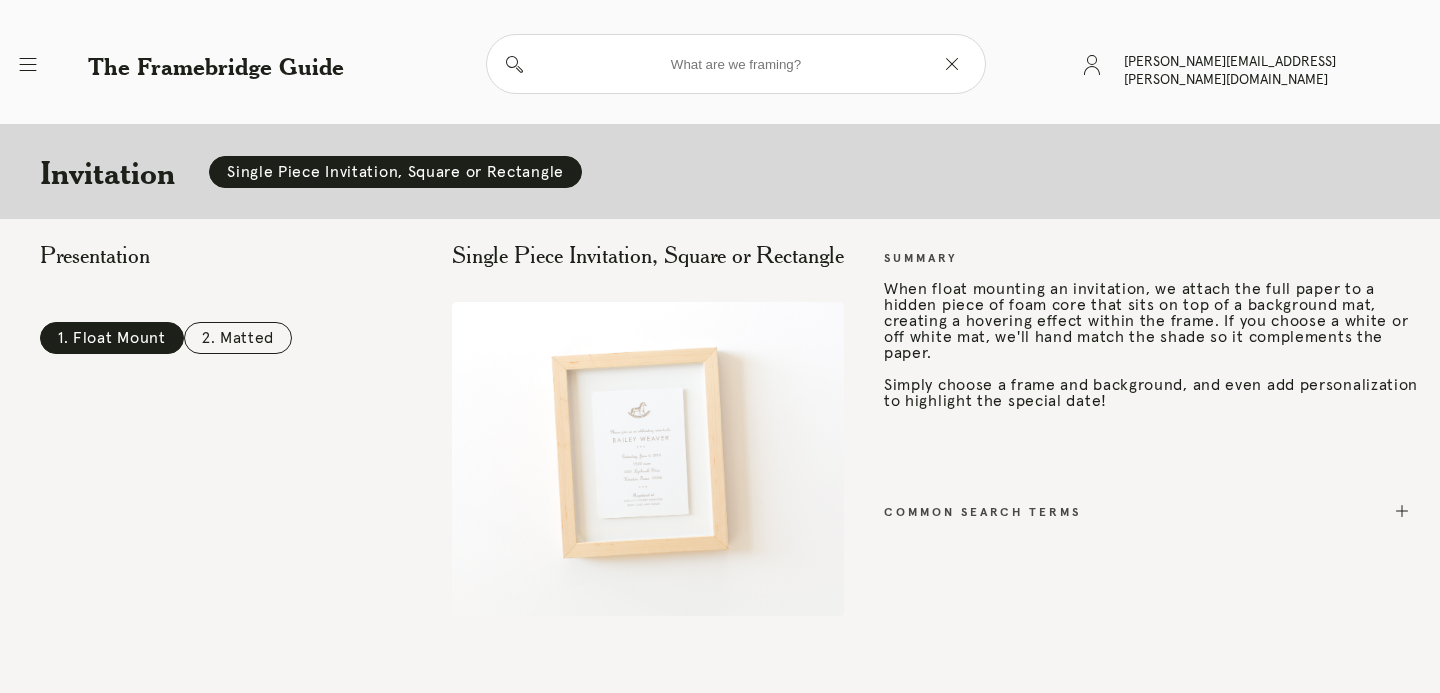 scroll, scrollTop: 0, scrollLeft: 0, axis: both 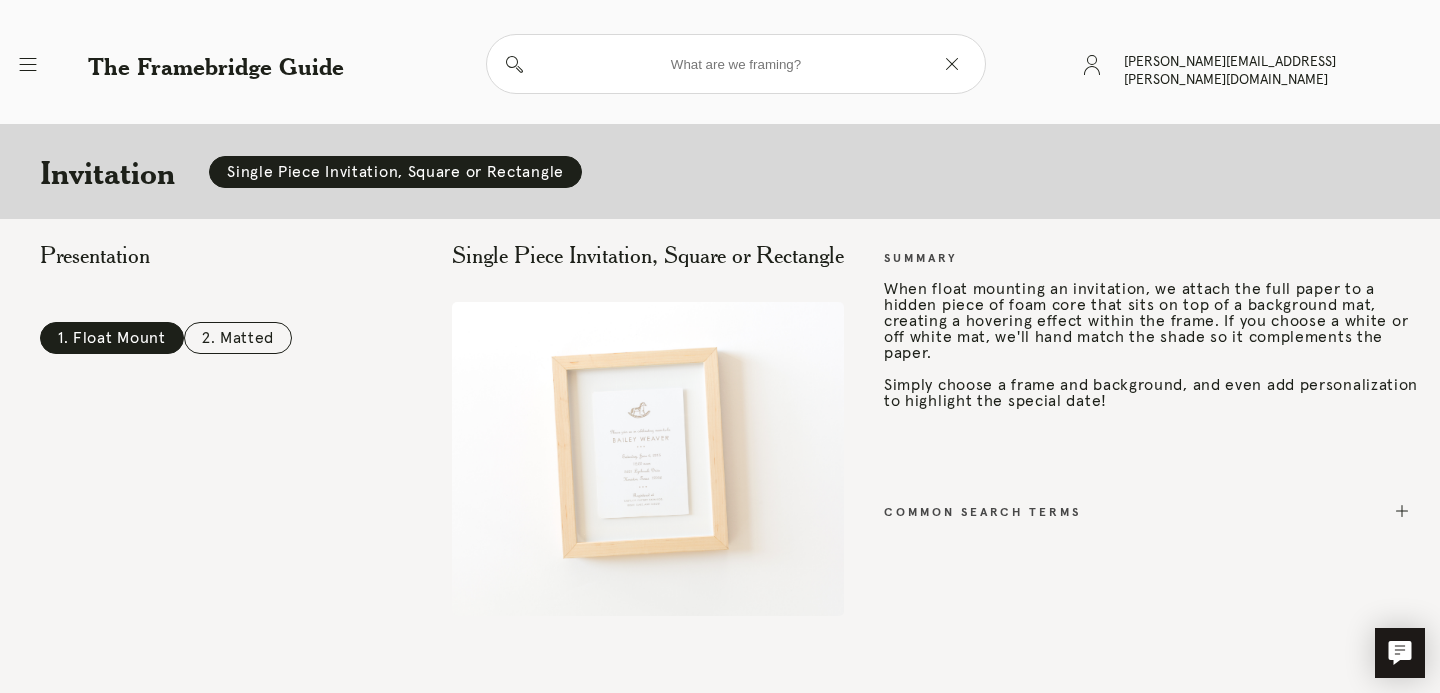 click at bounding box center (736, 64) 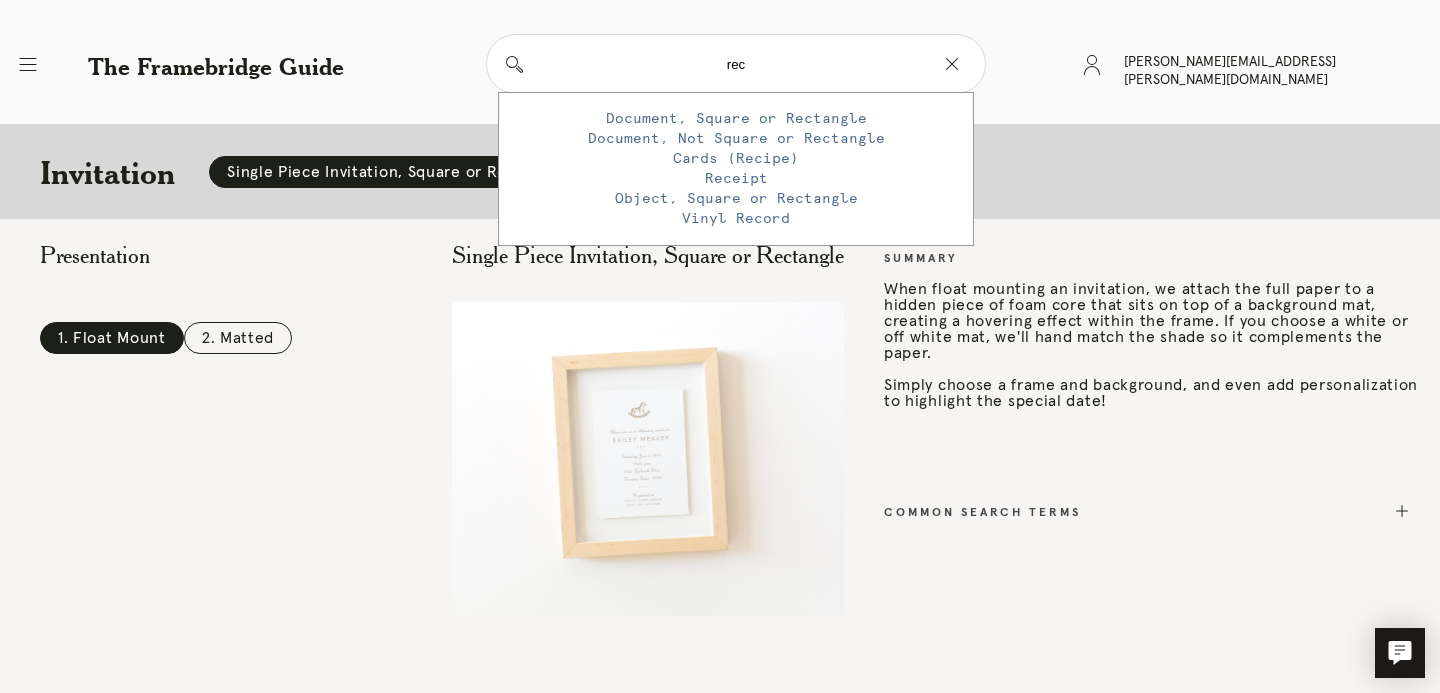 type on "rec" 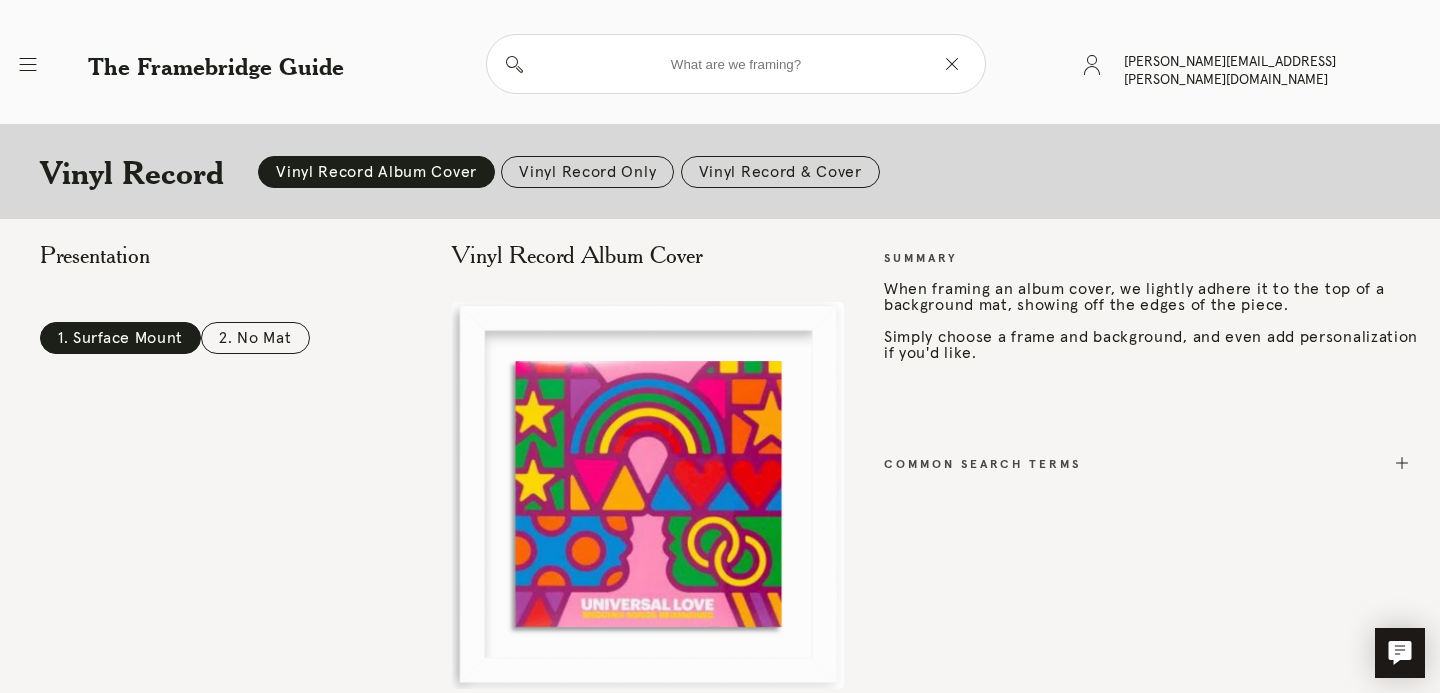 scroll, scrollTop: 20, scrollLeft: 0, axis: vertical 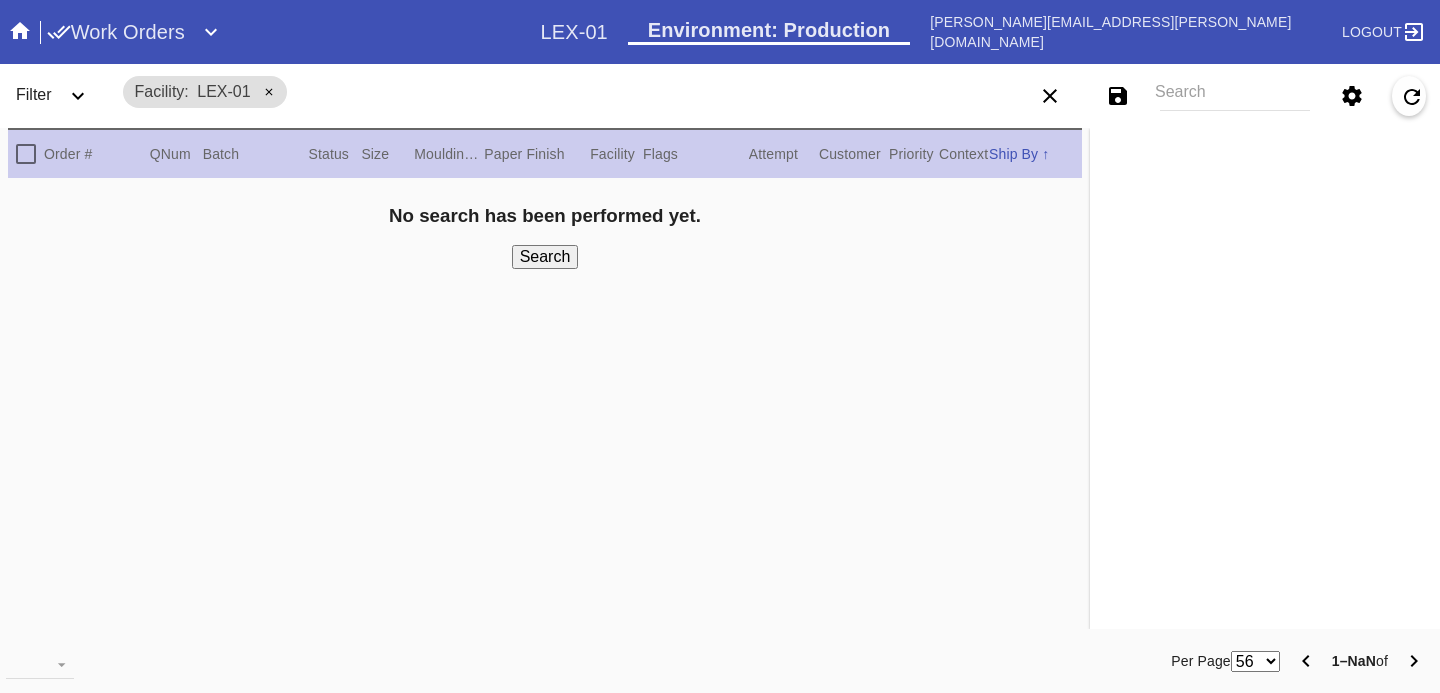 click 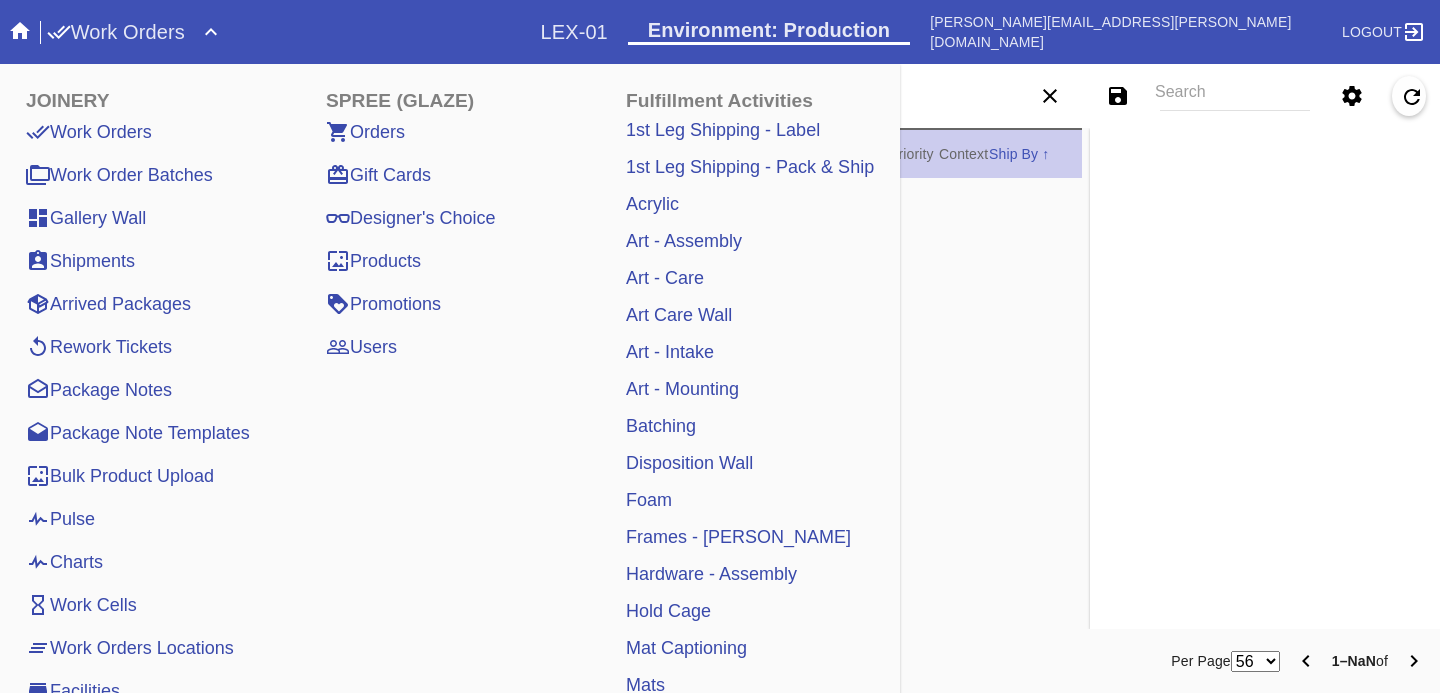 click on "Pulse" at bounding box center [60, 519] 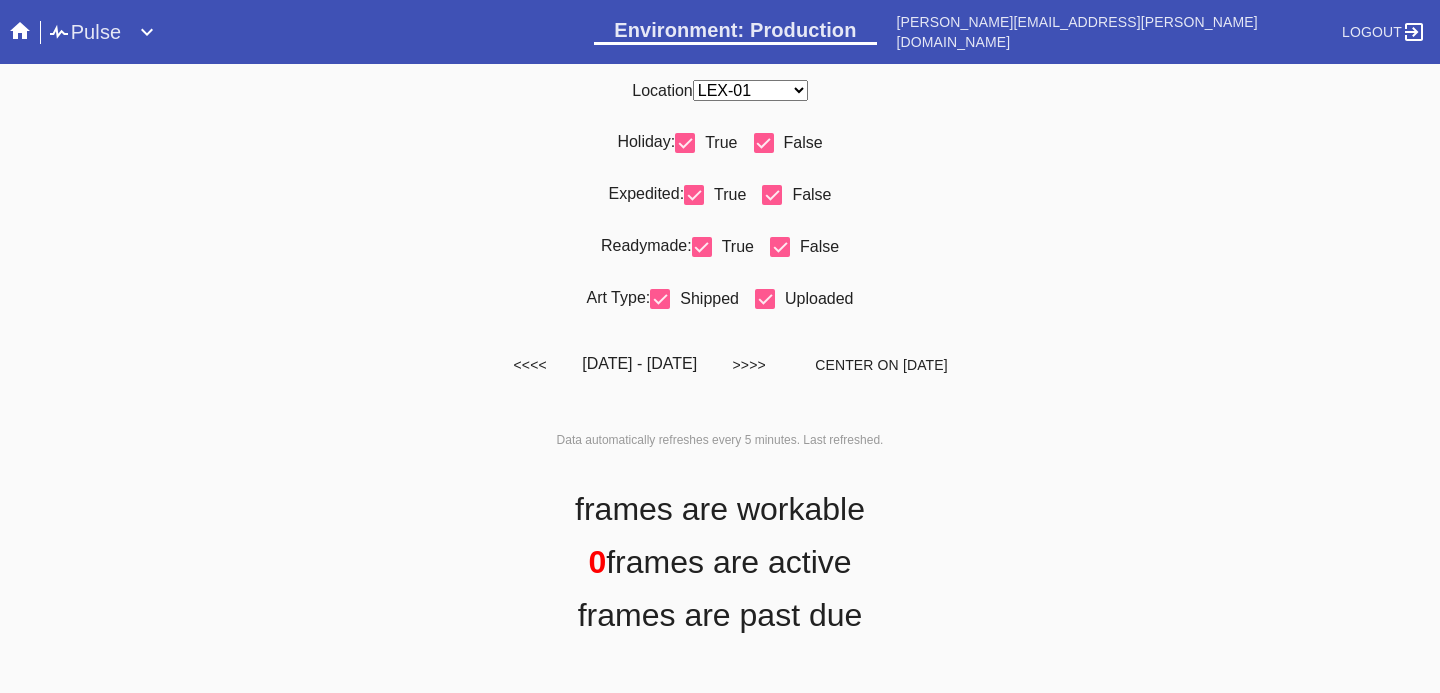 scroll, scrollTop: 0, scrollLeft: 0, axis: both 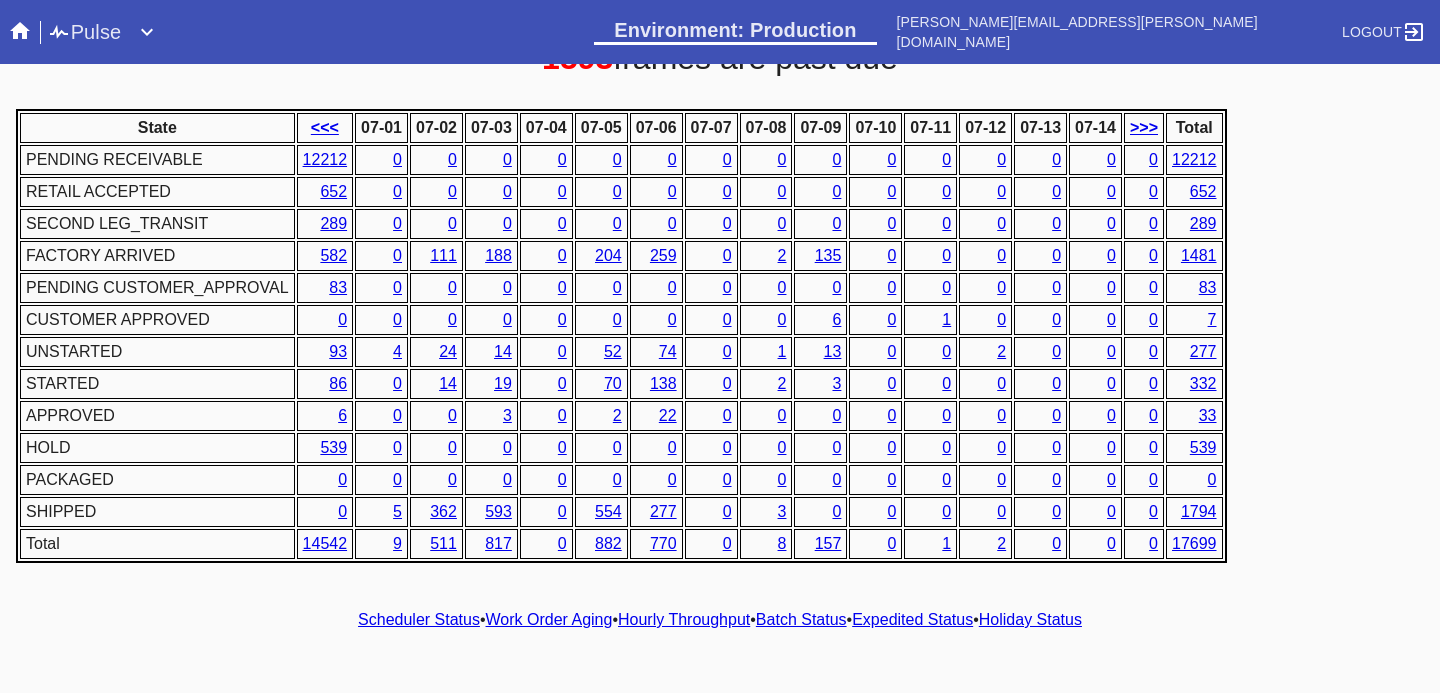 click on "Hourly Throughput" at bounding box center [684, 619] 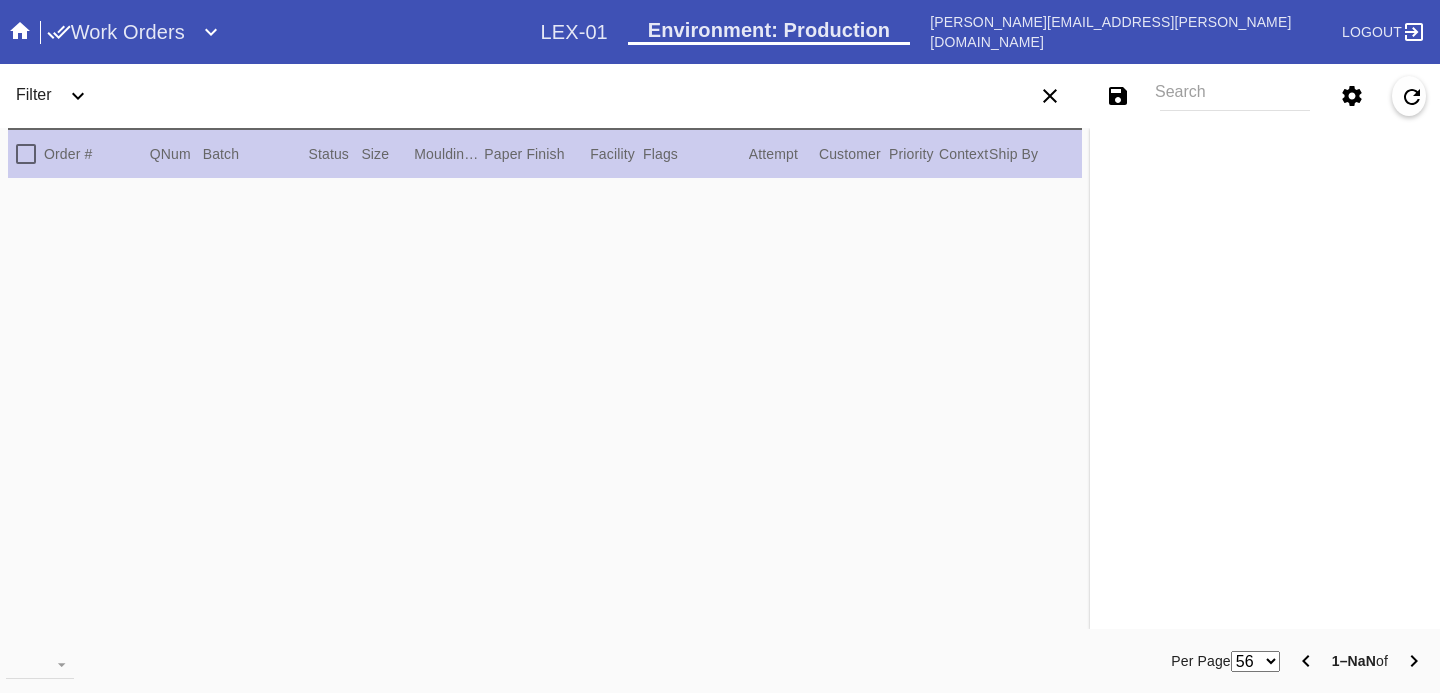 scroll, scrollTop: 0, scrollLeft: 0, axis: both 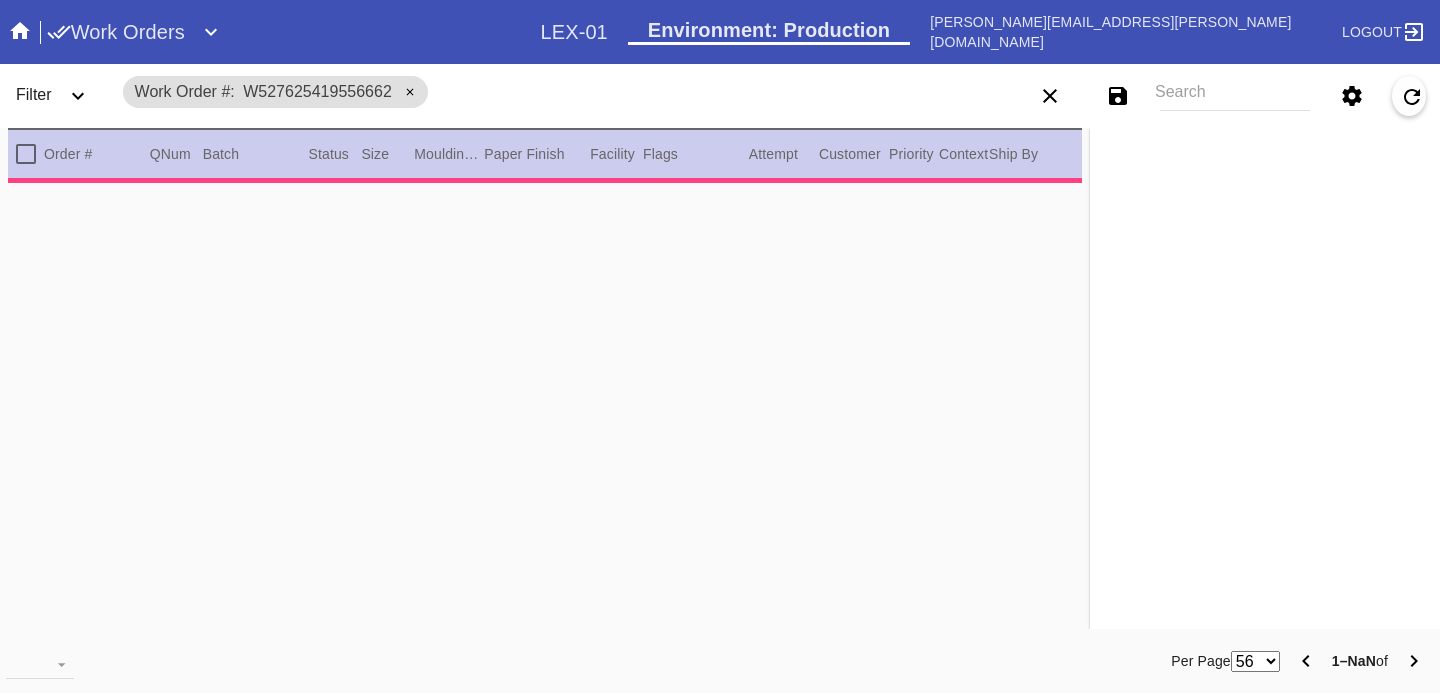 type on "1.5" 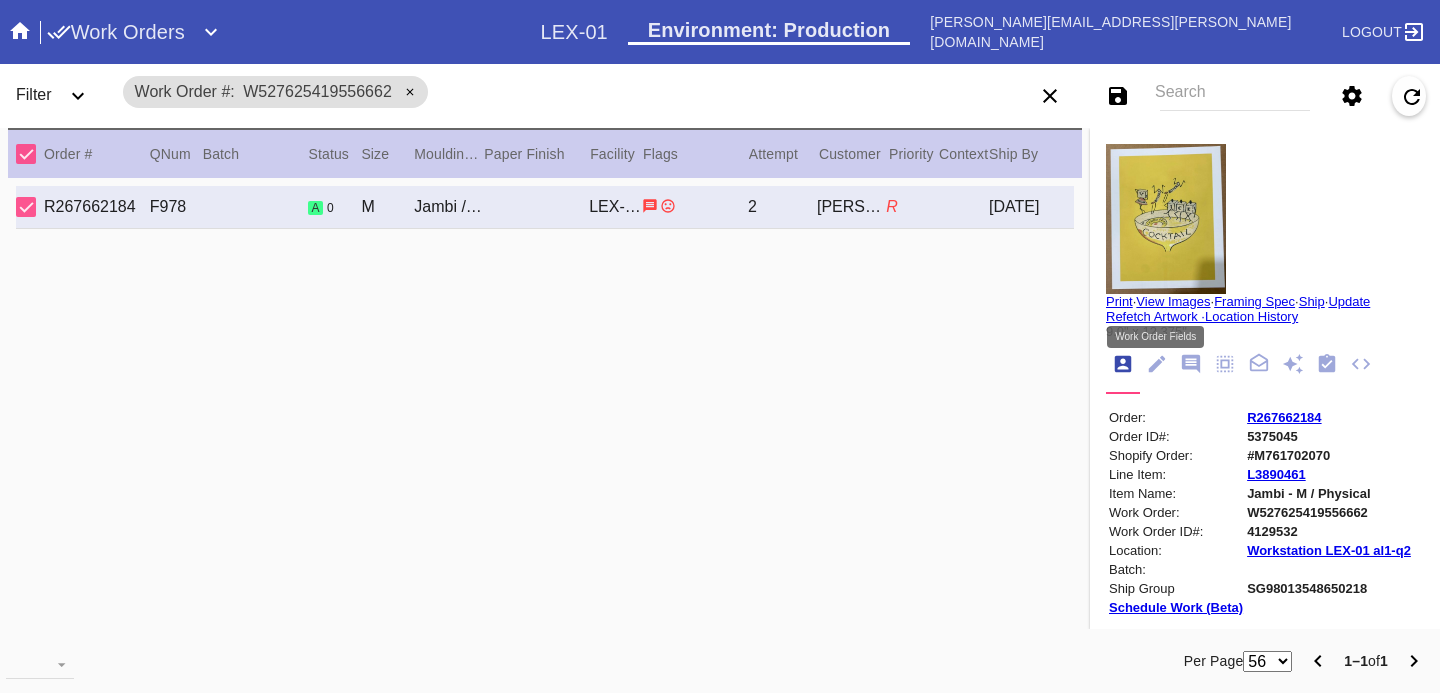 click 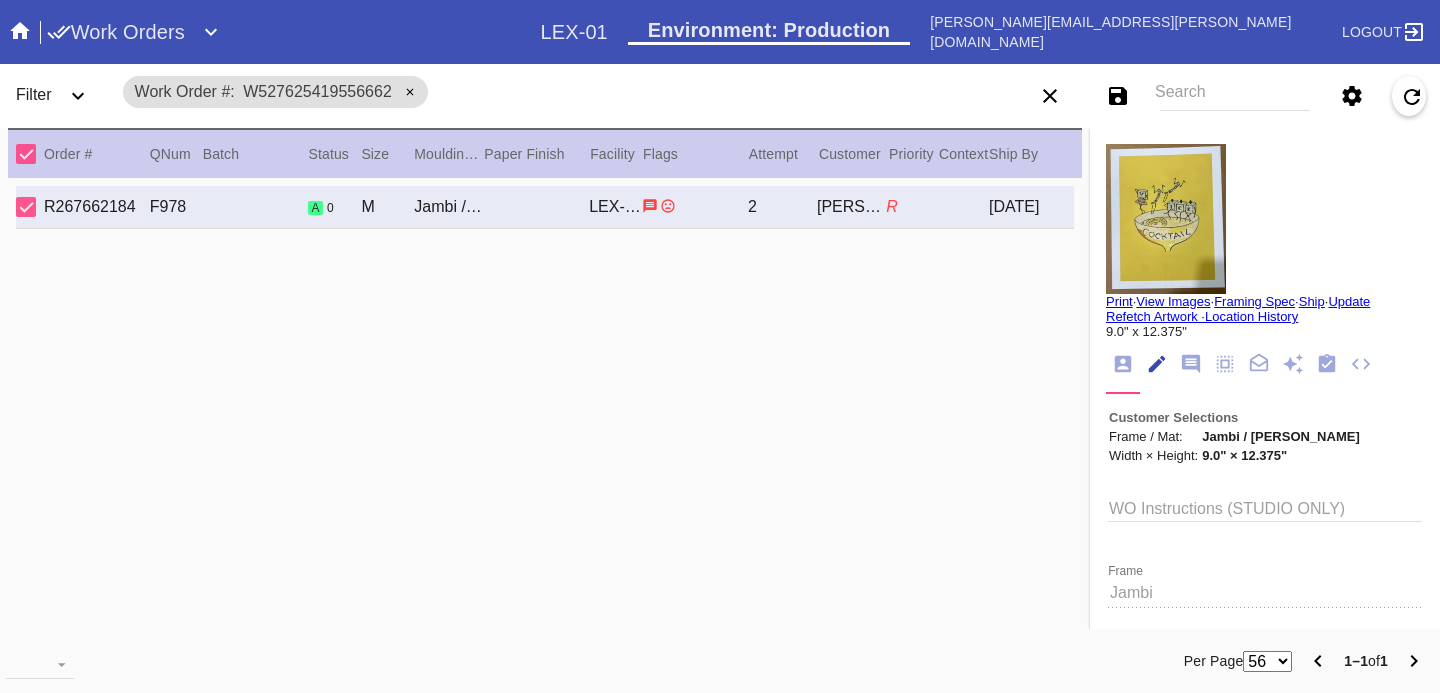 scroll, scrollTop: 73, scrollLeft: 0, axis: vertical 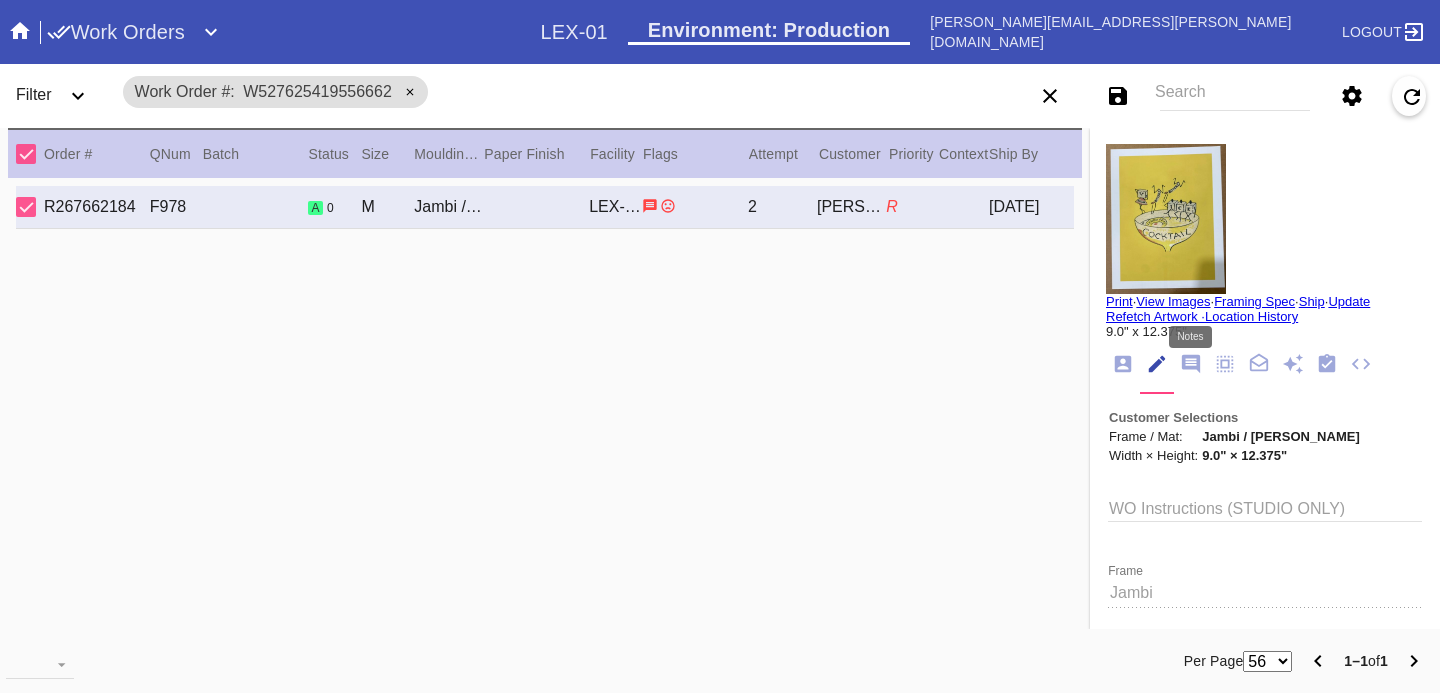 click 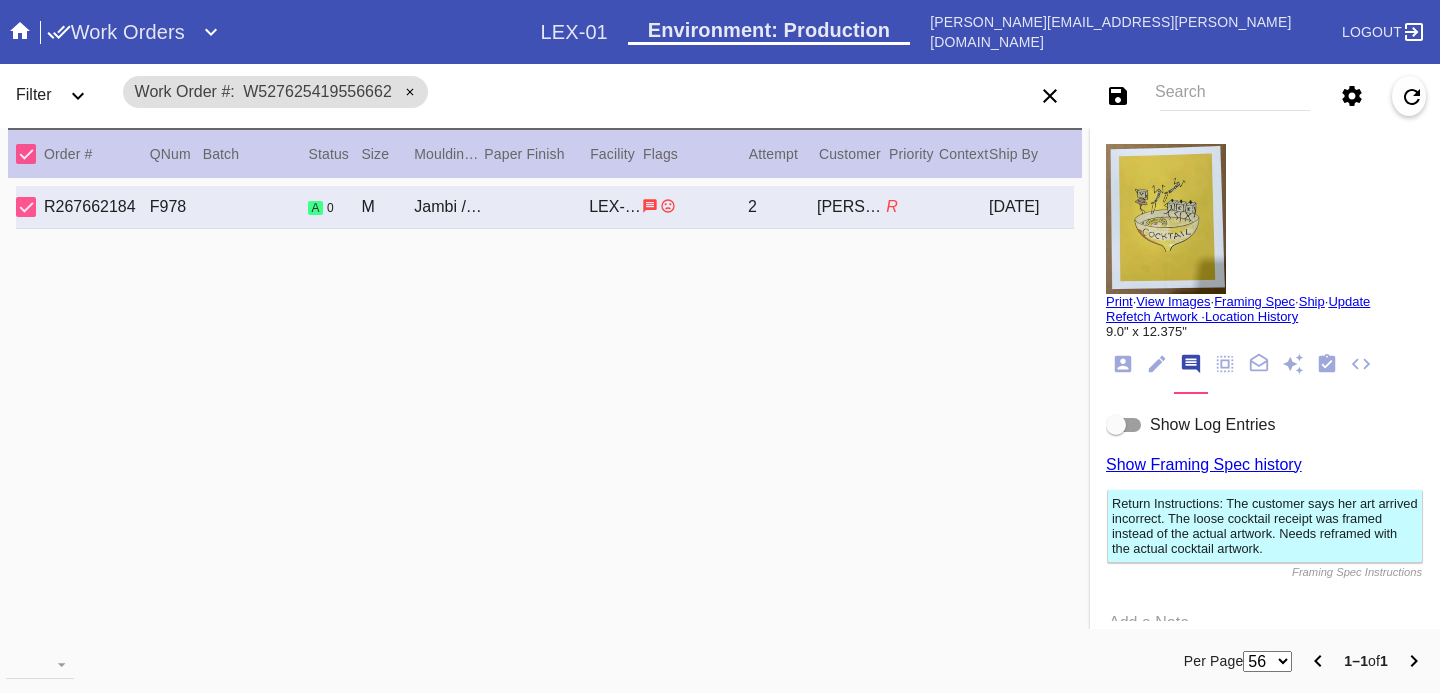 click at bounding box center (1116, 425) 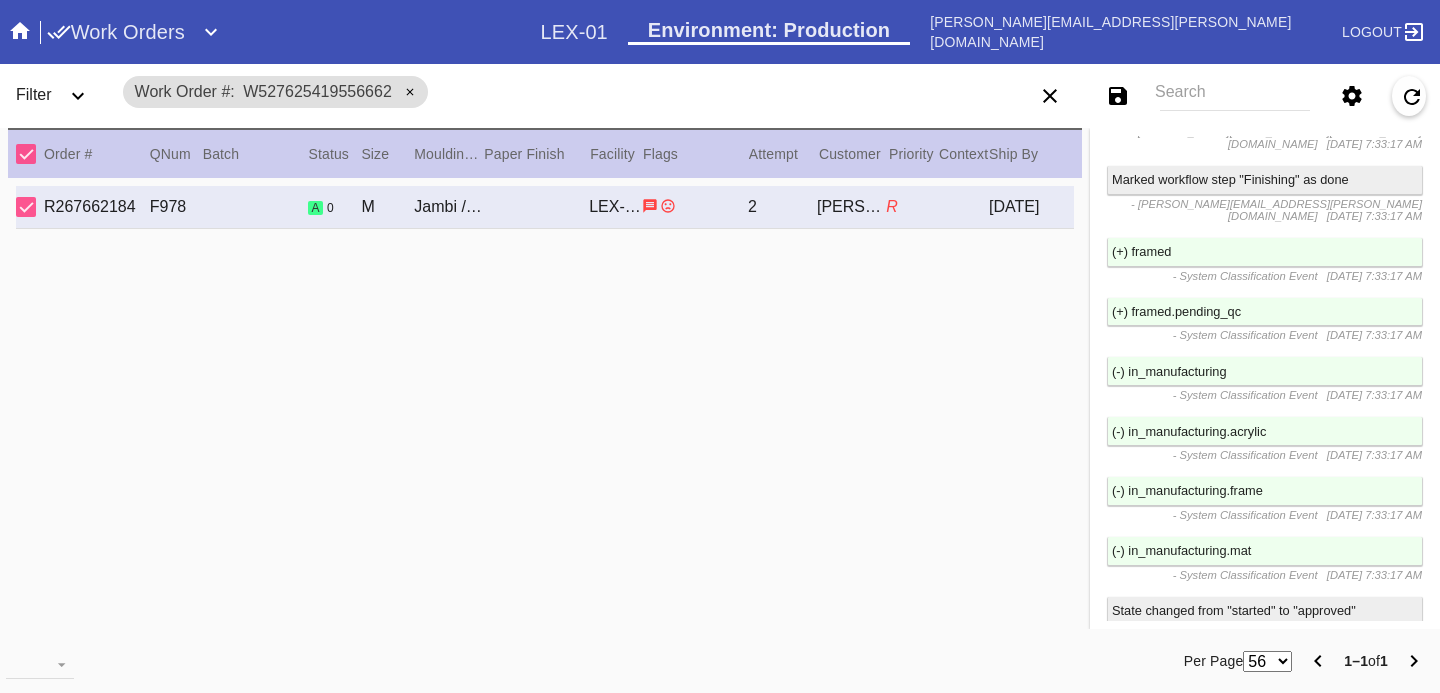 scroll, scrollTop: 4214, scrollLeft: 0, axis: vertical 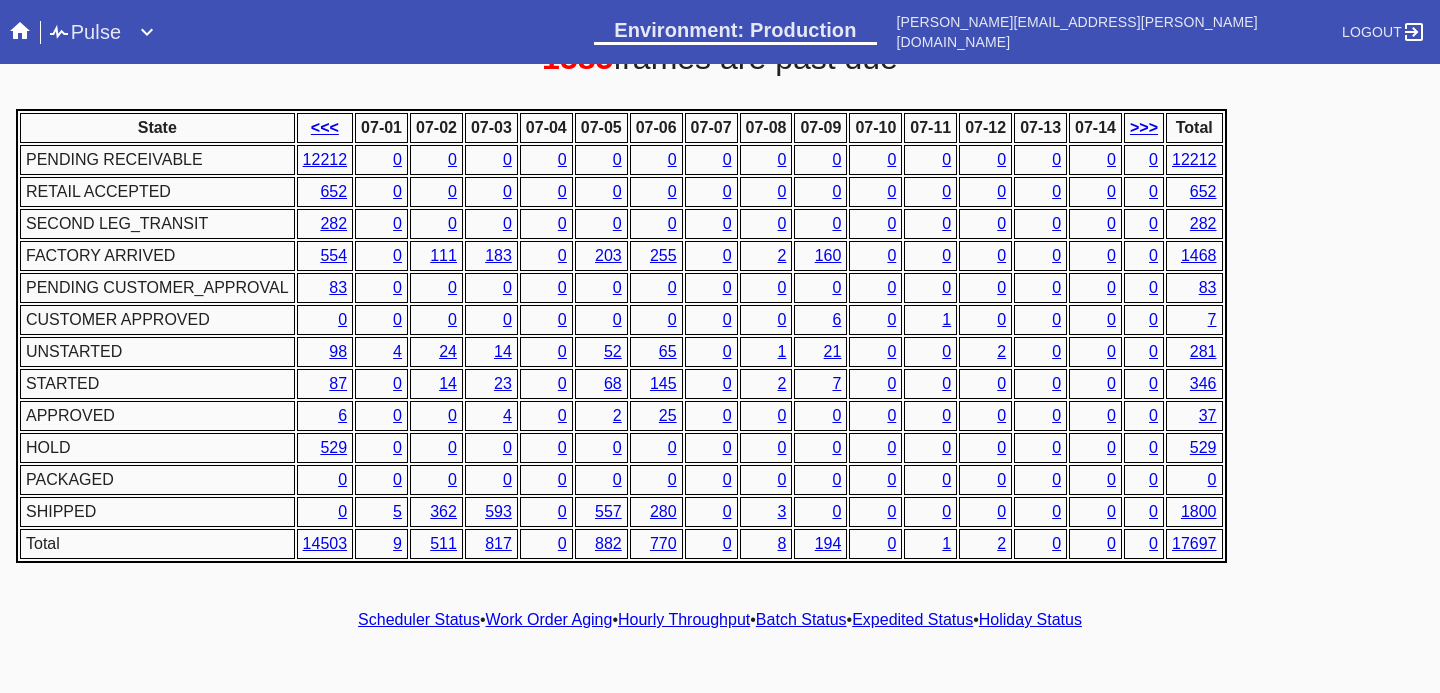 click on "Hourly Throughput" at bounding box center (684, 619) 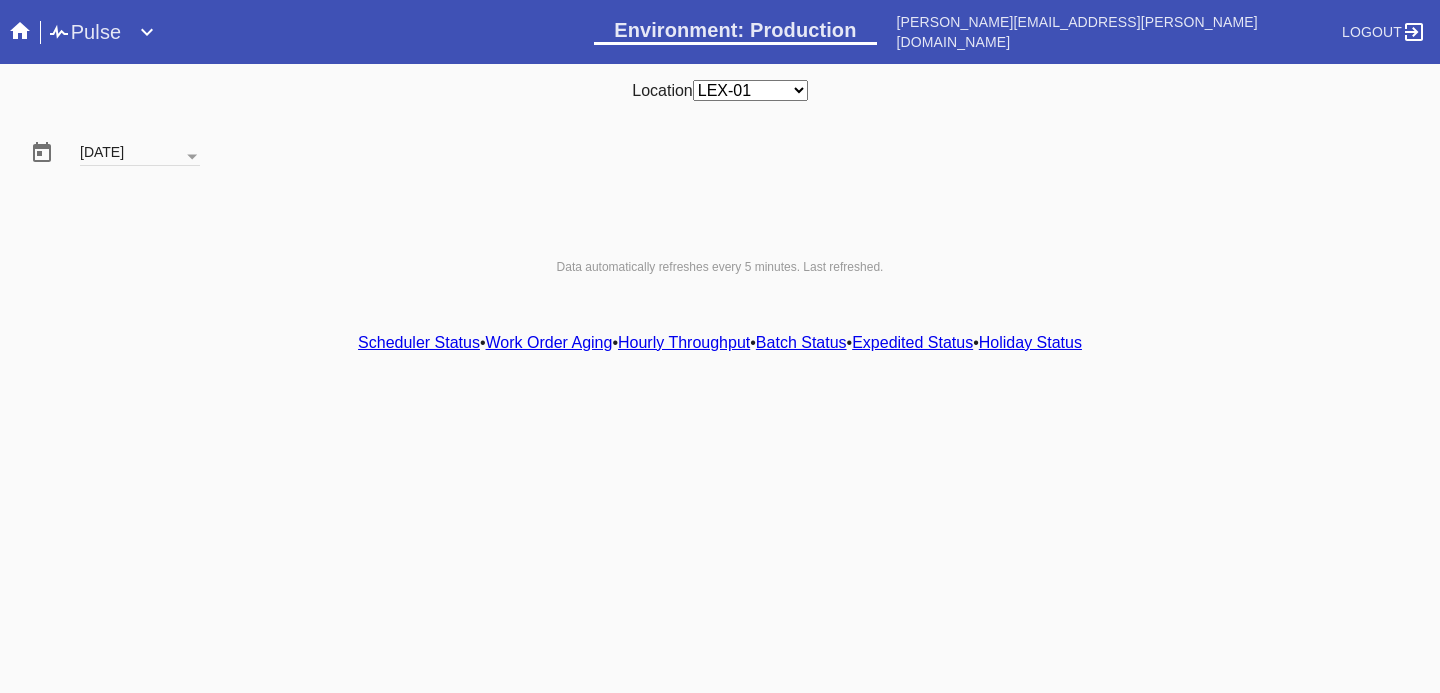 click on "Hourly Throughput" at bounding box center (684, 342) 